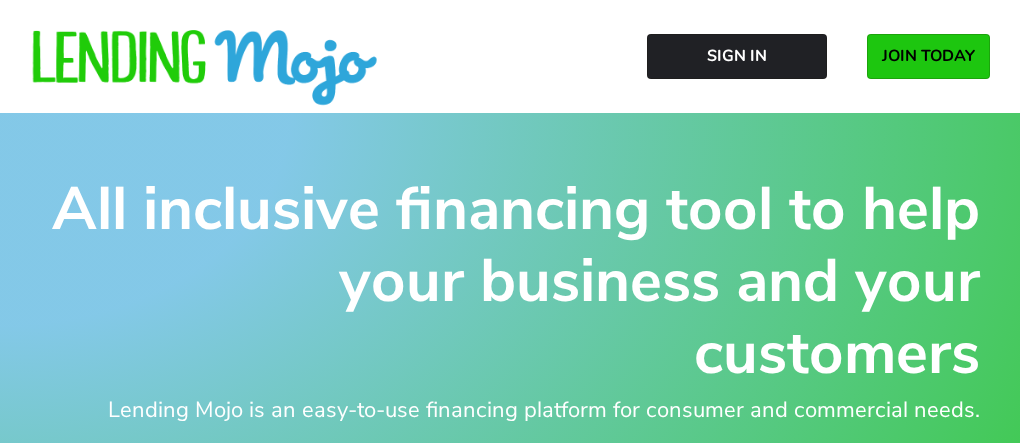 scroll, scrollTop: 0, scrollLeft: 0, axis: both 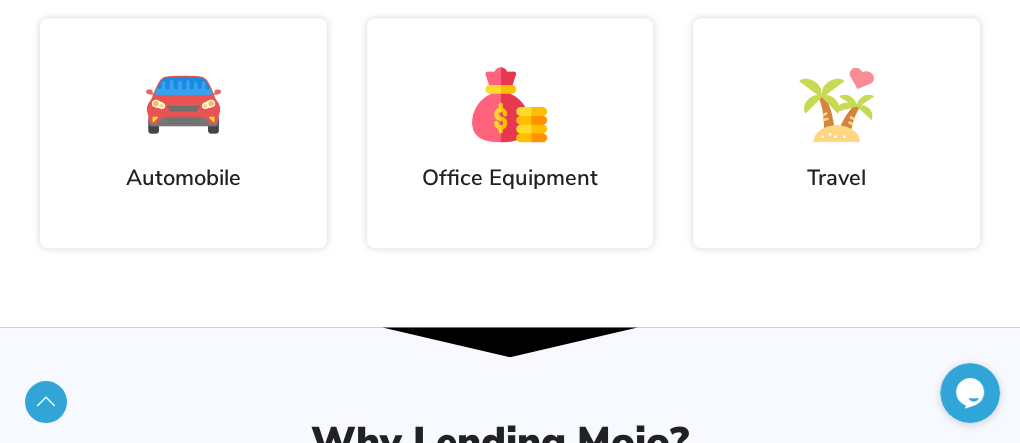 click at bounding box center [183, 104] 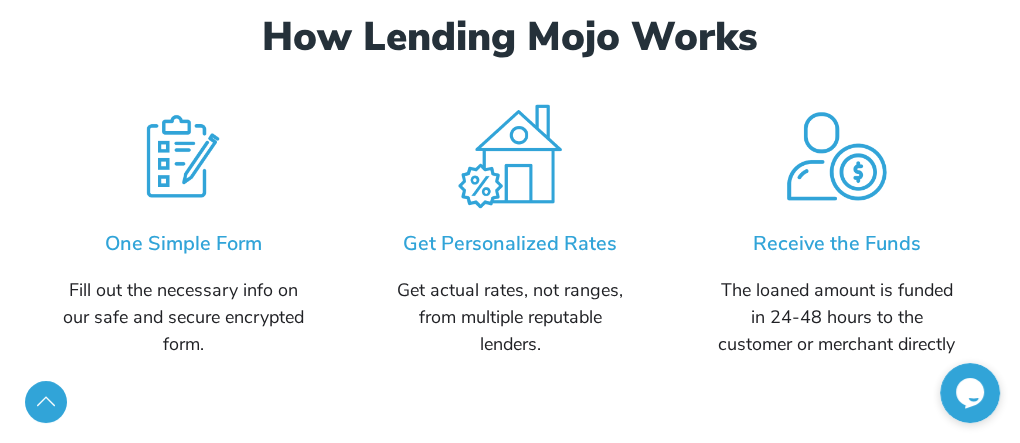 scroll, scrollTop: 2300, scrollLeft: 0, axis: vertical 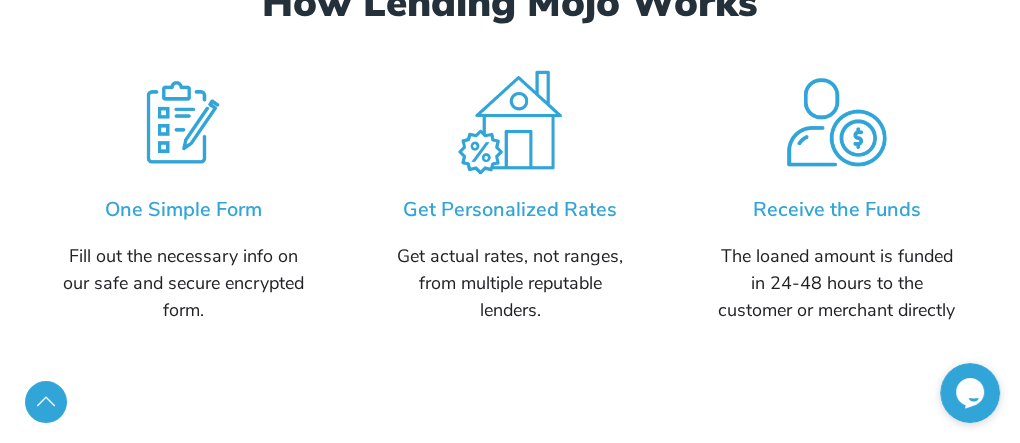 click at bounding box center [183, 122] 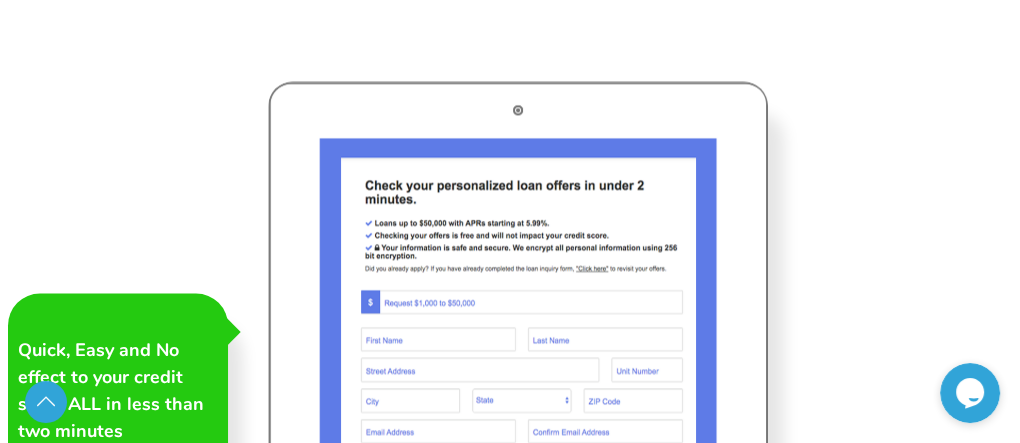 scroll, scrollTop: 2800, scrollLeft: 0, axis: vertical 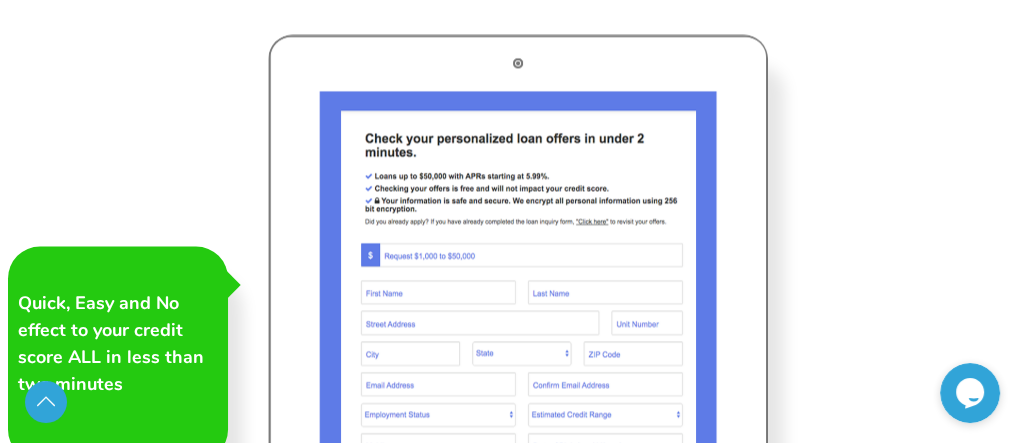 click at bounding box center [518, 358] 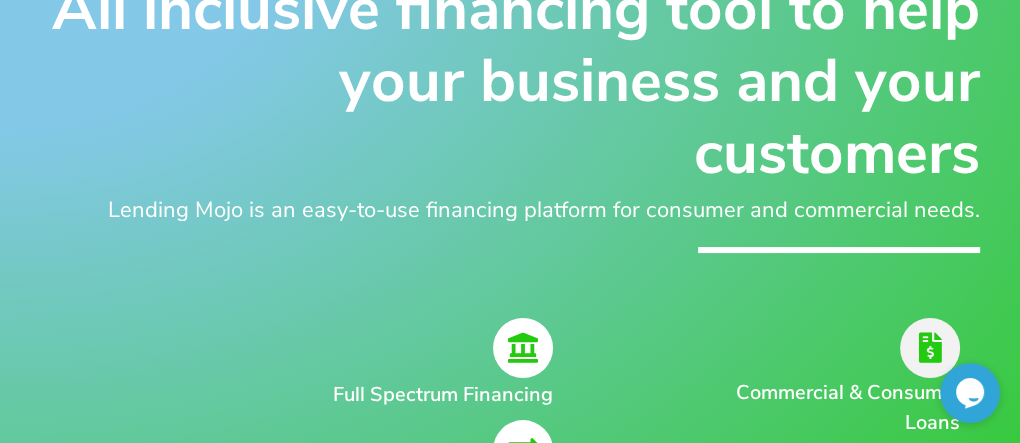 scroll, scrollTop: 300, scrollLeft: 0, axis: vertical 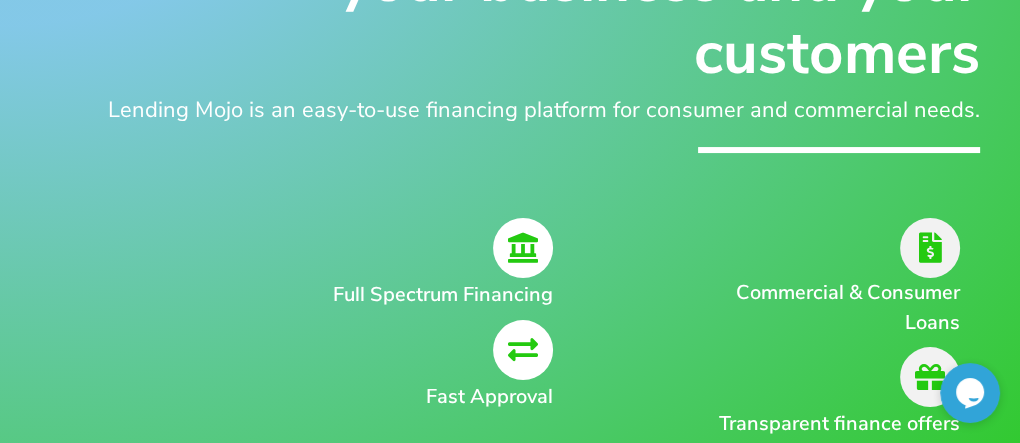 click at bounding box center (523, 350) 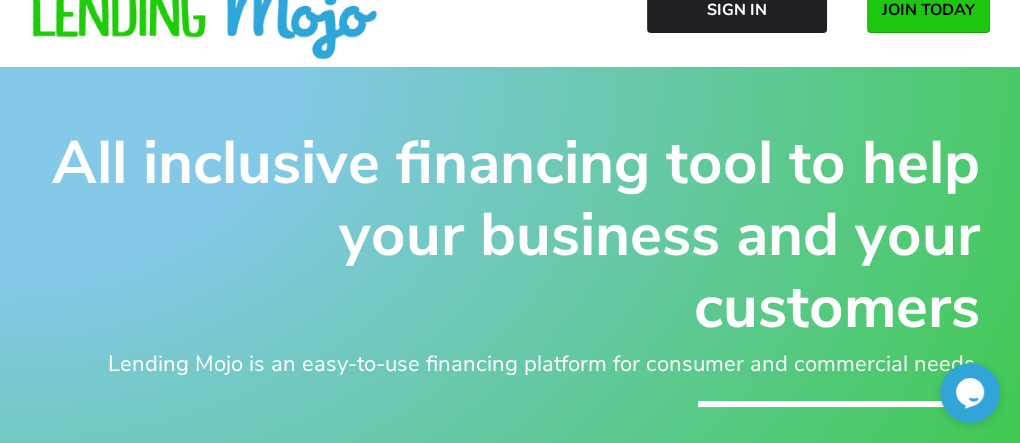 scroll, scrollTop: 0, scrollLeft: 0, axis: both 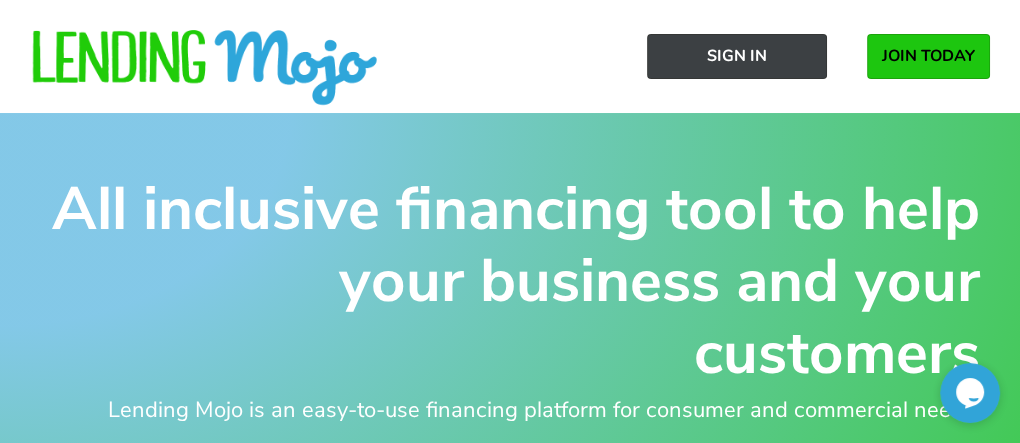 click on "Sign In" at bounding box center (737, 56) 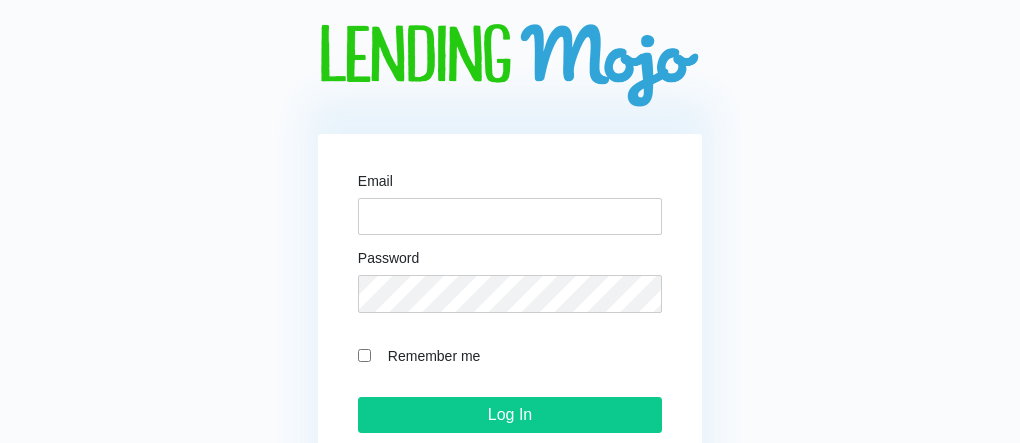scroll, scrollTop: 0, scrollLeft: 0, axis: both 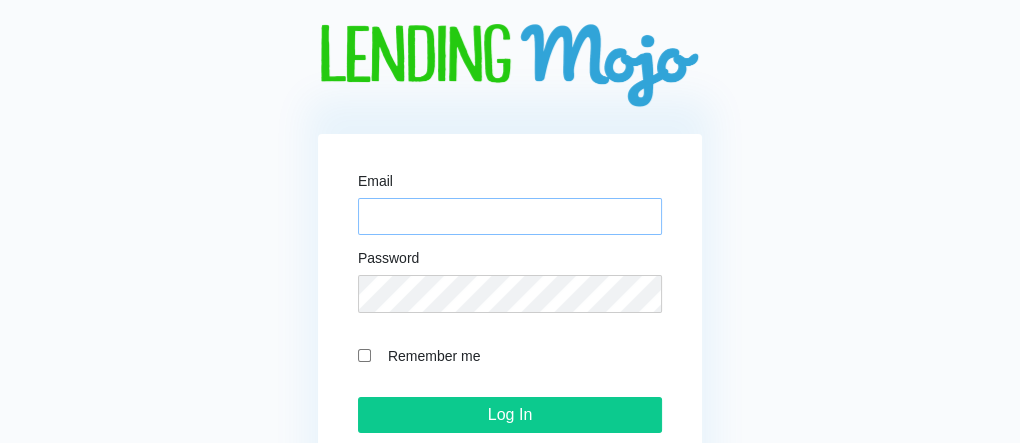 click on "Email" at bounding box center [510, 217] 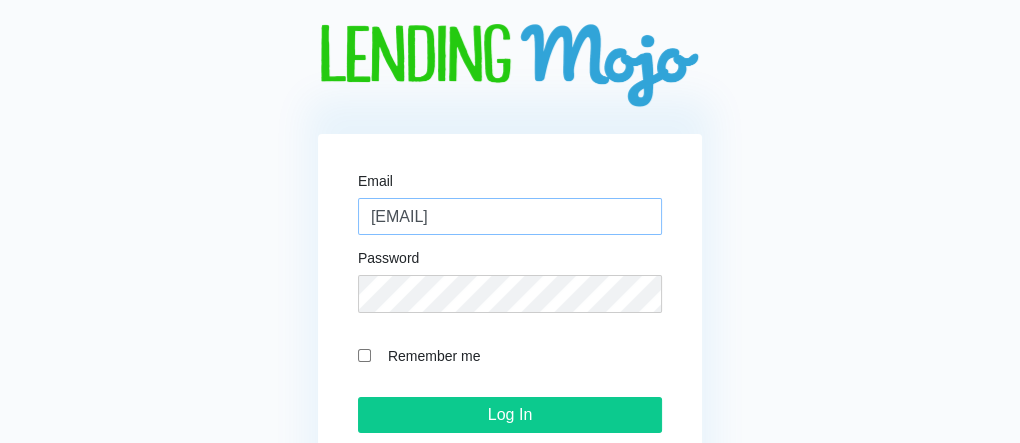 type on "haguemtnma@aol.com" 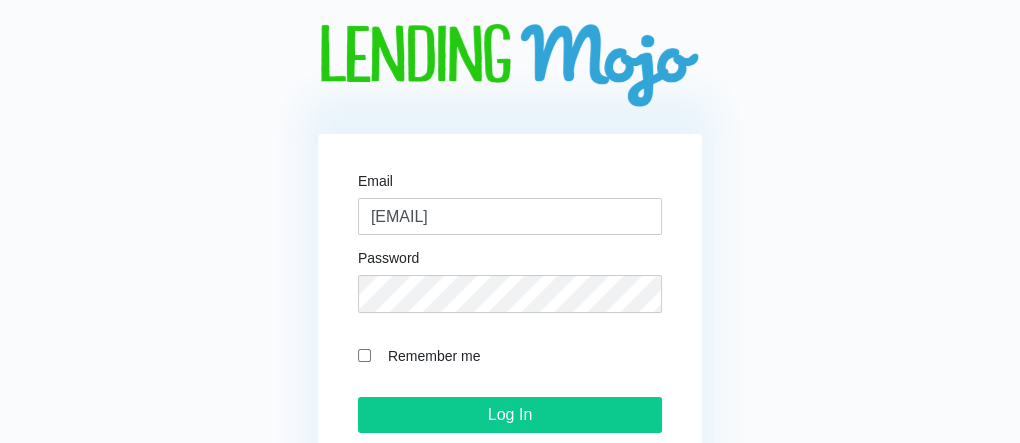 click on "Remember me" at bounding box center [364, 355] 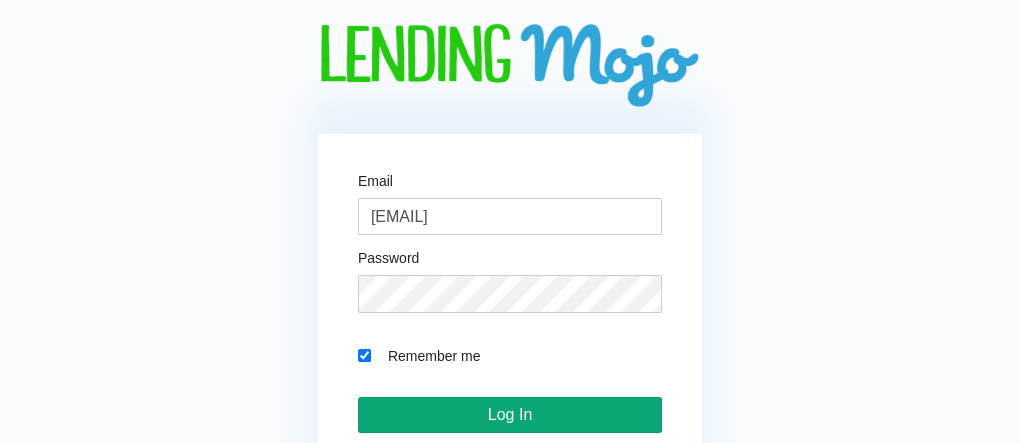 click on "Log In" at bounding box center (510, 415) 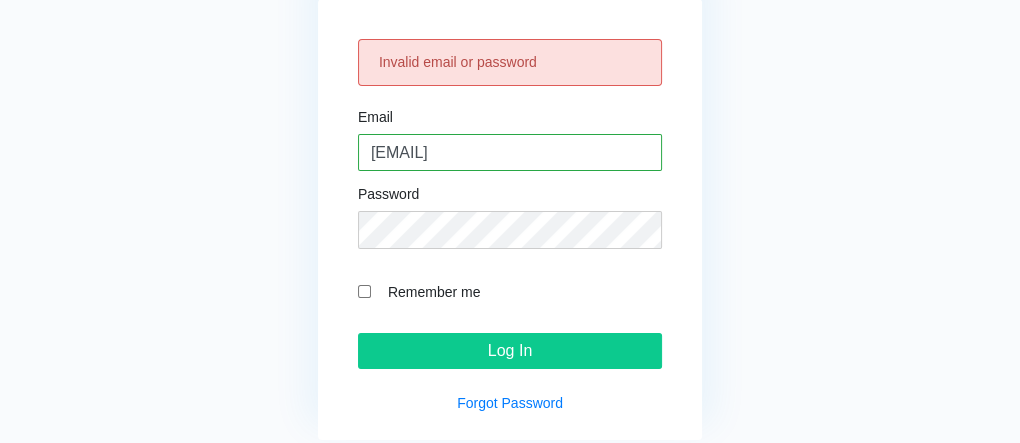 scroll, scrollTop: 154, scrollLeft: 0, axis: vertical 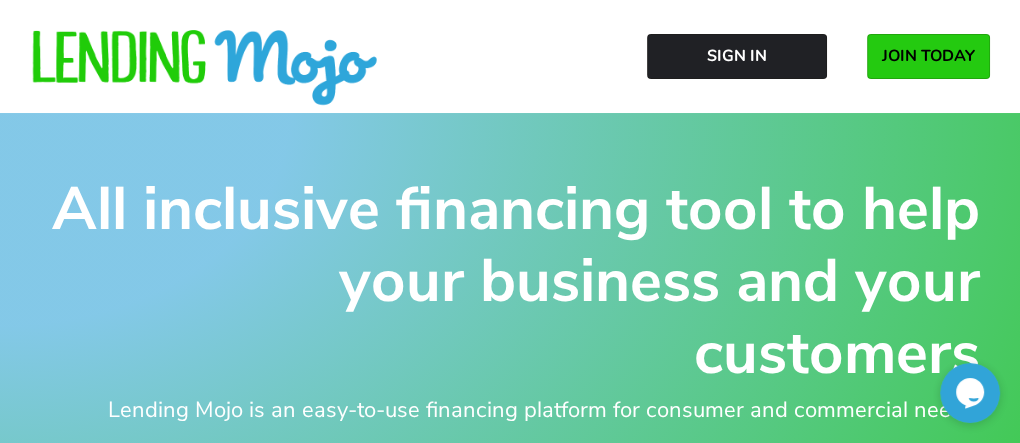 click on "JOIN TODAY" at bounding box center (928, 56) 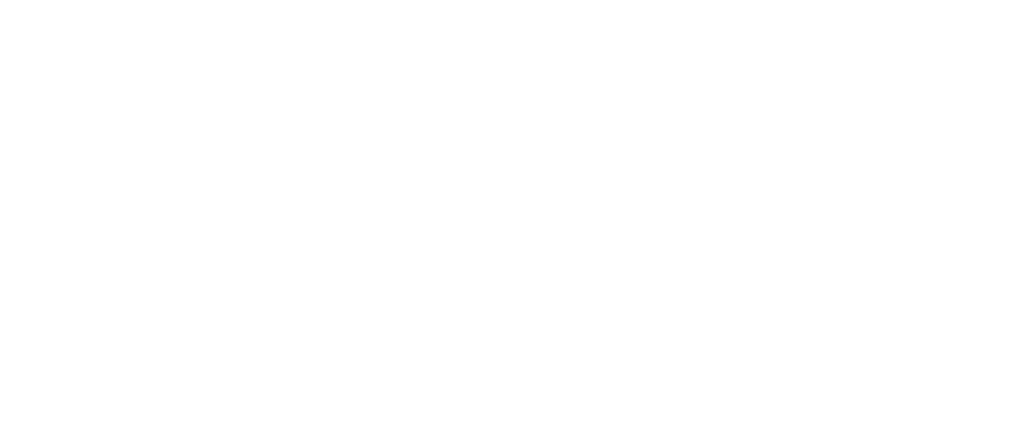 scroll, scrollTop: 0, scrollLeft: 0, axis: both 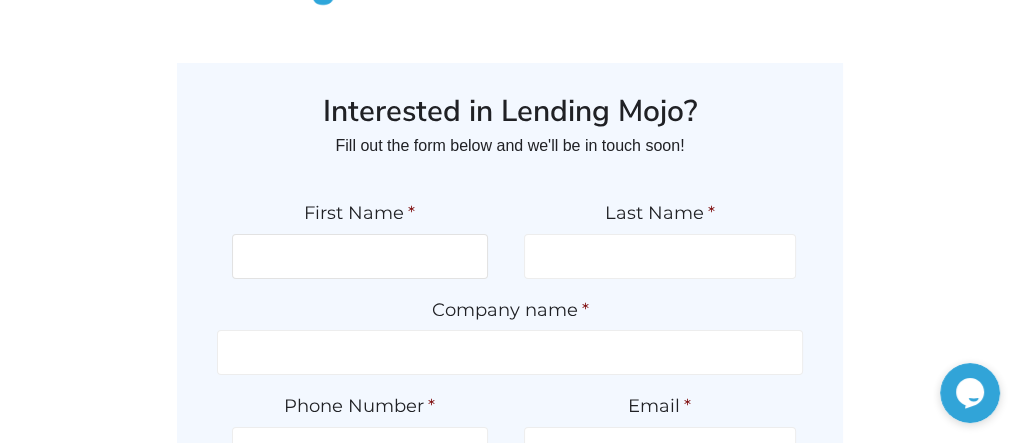 drag, startPoint x: 271, startPoint y: 250, endPoint x: 275, endPoint y: 292, distance: 42.190044 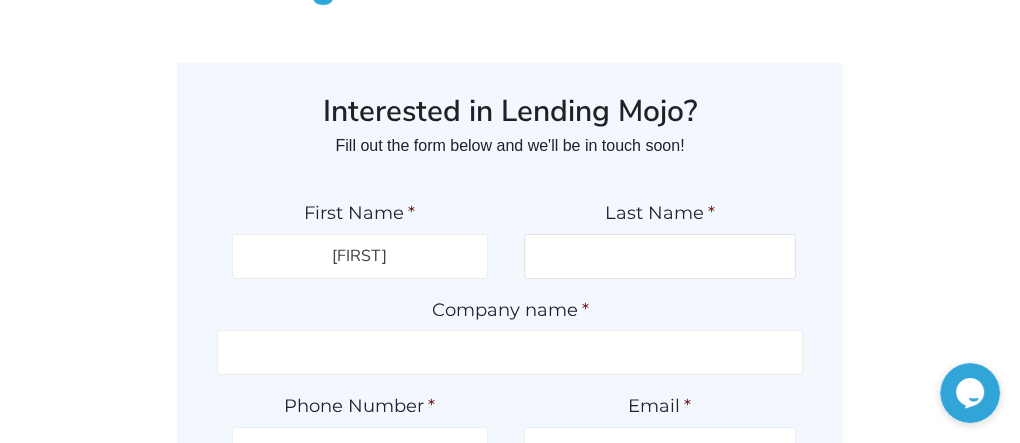 type on "[LAST]" 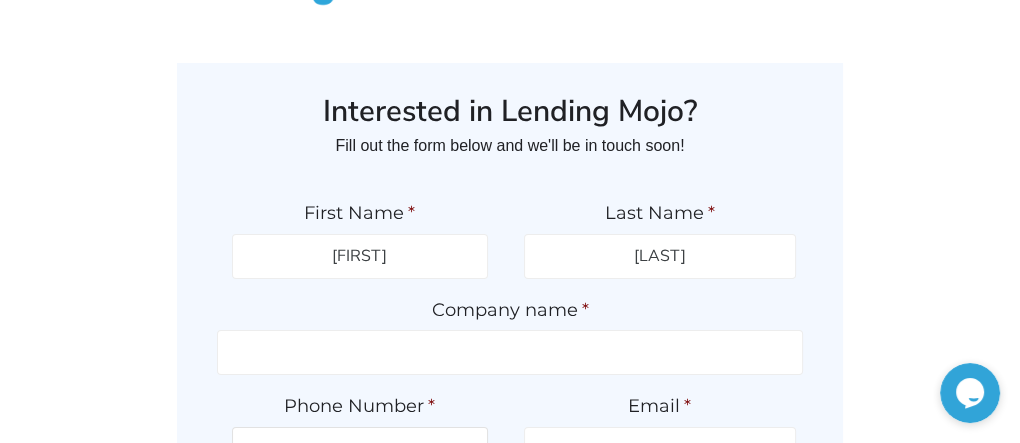 type on "[PHONE]" 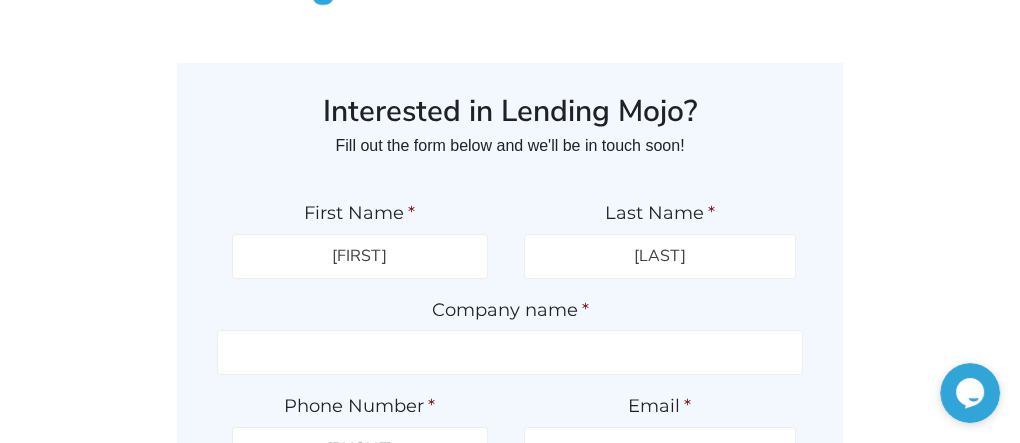 type on "[EMAIL]" 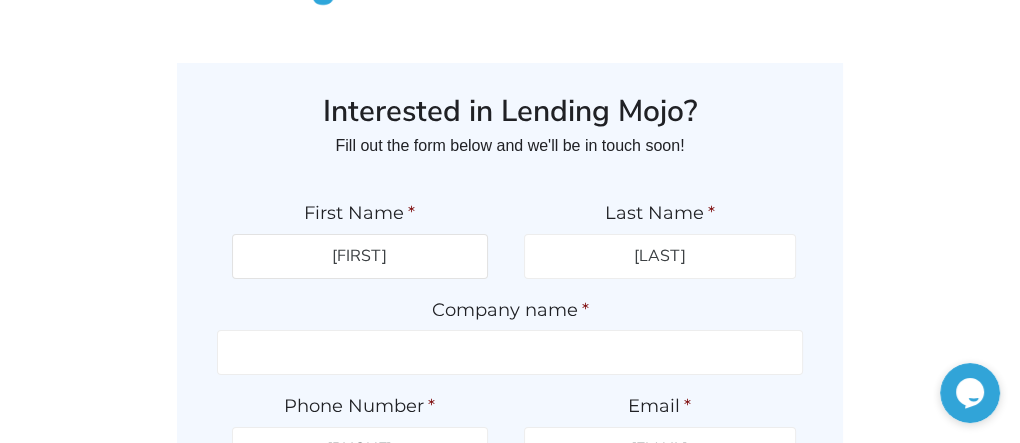 type on "[PHONE]" 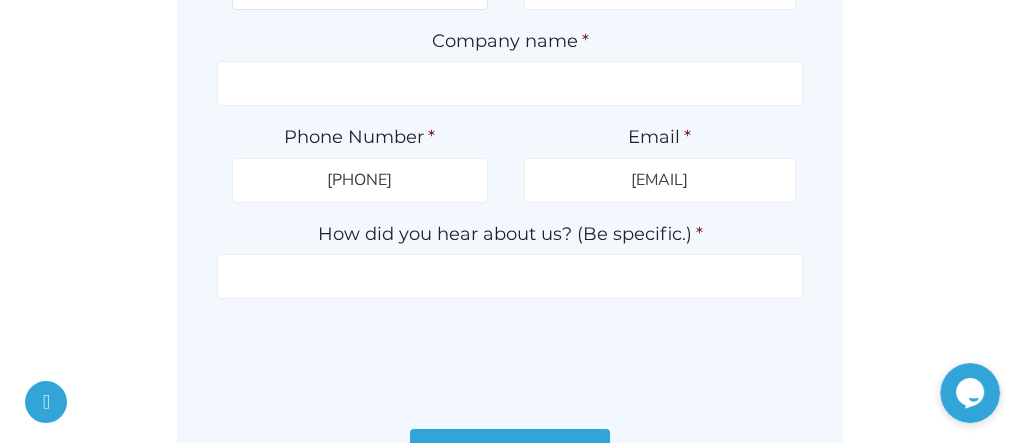 scroll, scrollTop: 400, scrollLeft: 0, axis: vertical 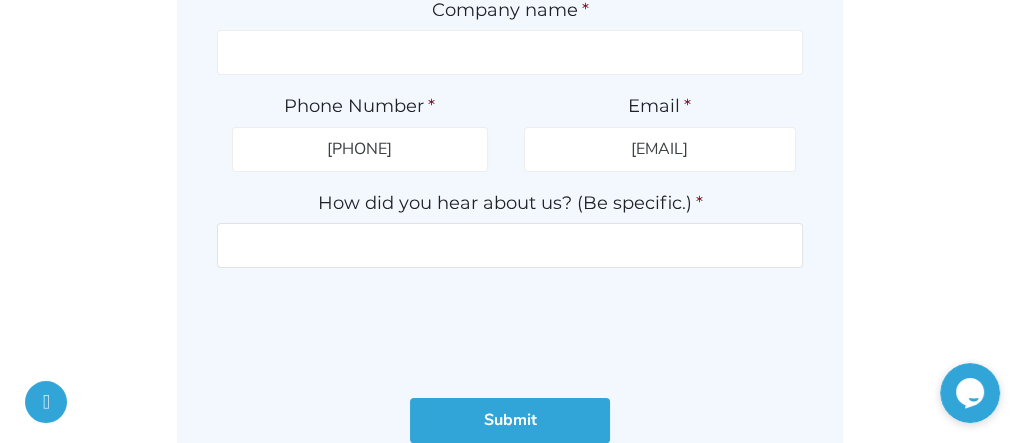 click on "How did you hear about us? (Be specific.) *" at bounding box center [510, 245] 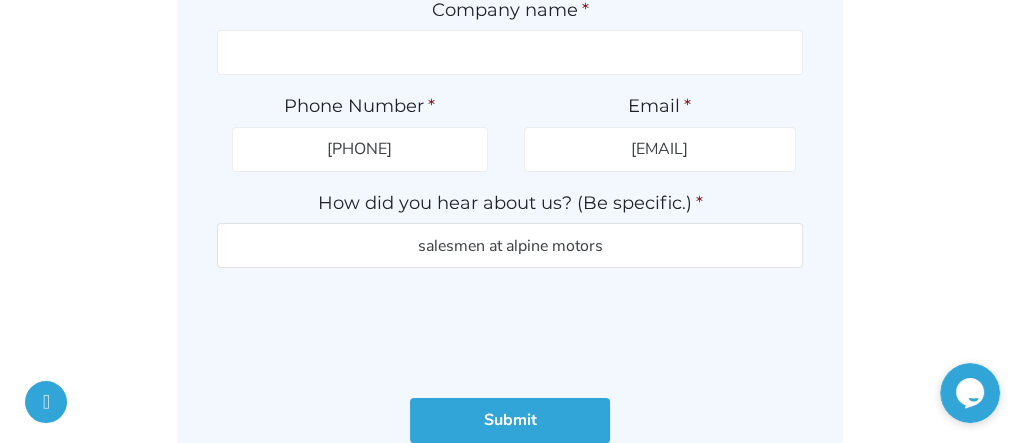 type on "salesmen at alpine motors" 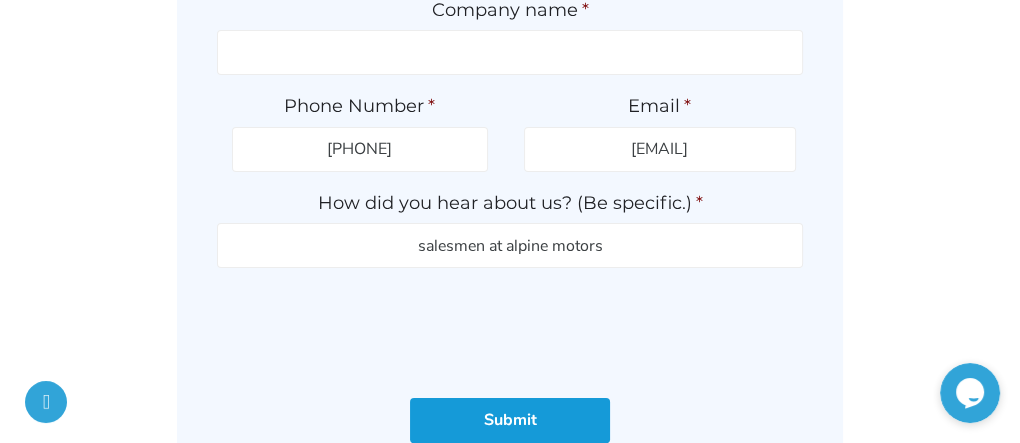 click on "Submit" at bounding box center [510, 420] 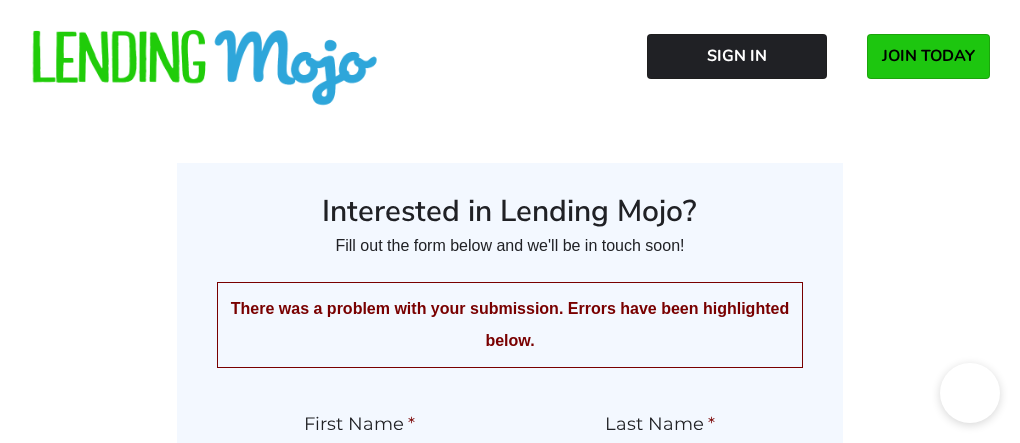 scroll, scrollTop: 0, scrollLeft: 0, axis: both 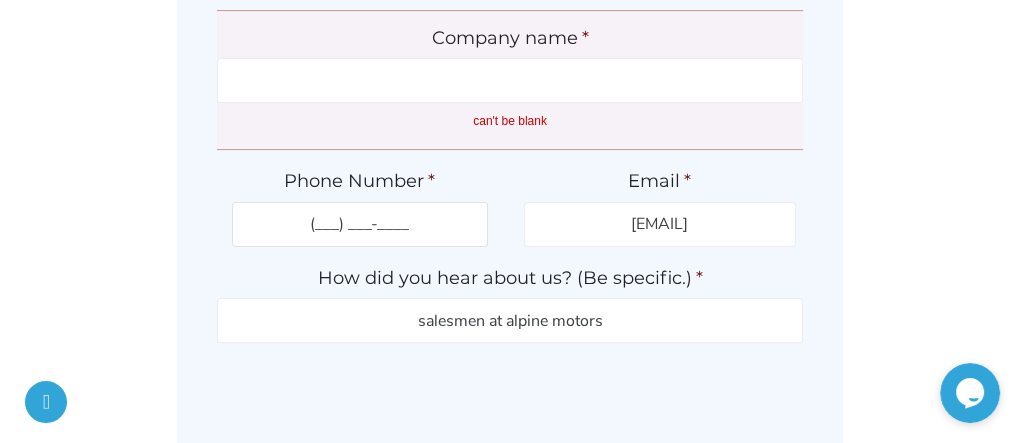 click on "(___) ___-____" at bounding box center (360, 224) 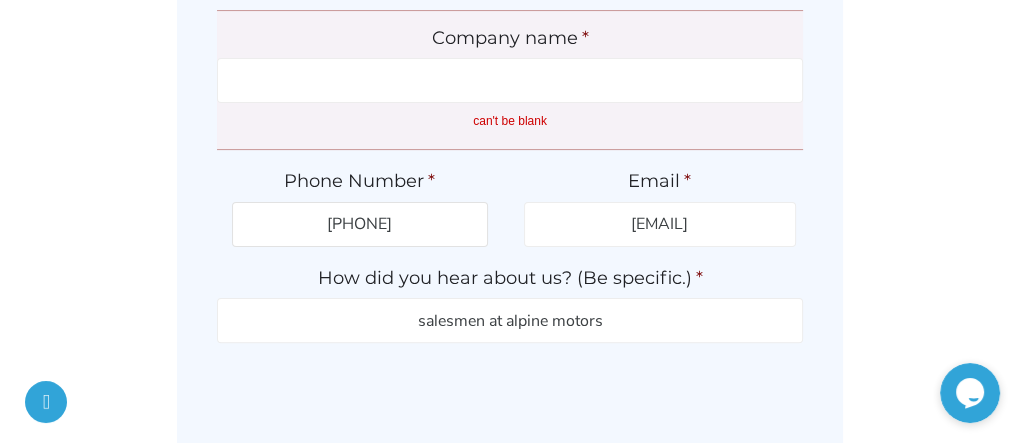 type on "[PHONE]" 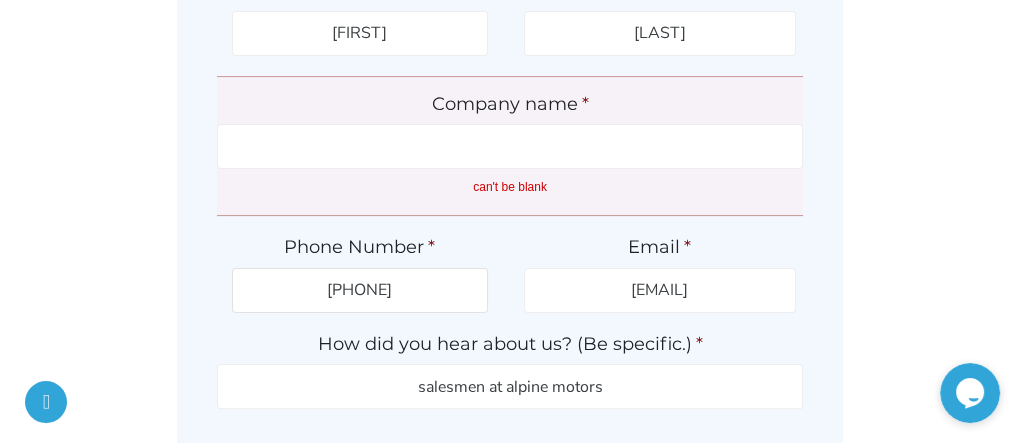 scroll, scrollTop: 400, scrollLeft: 0, axis: vertical 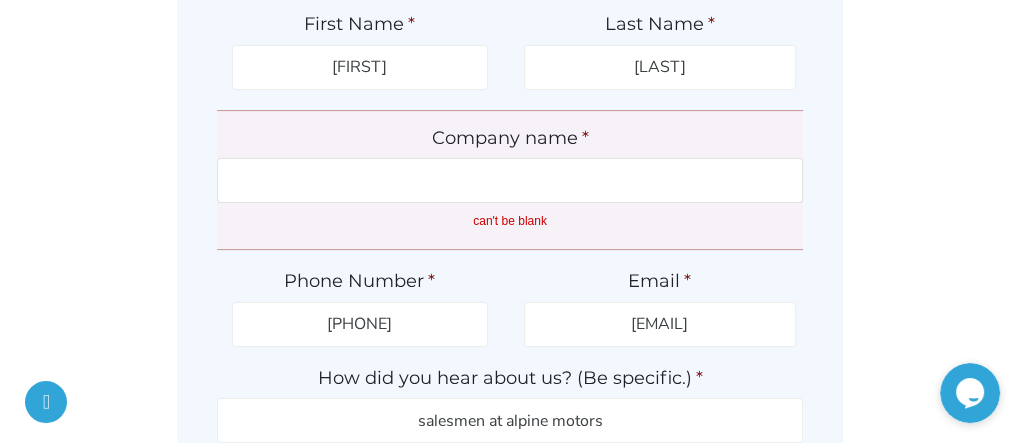 click on "Company name *" at bounding box center (510, 180) 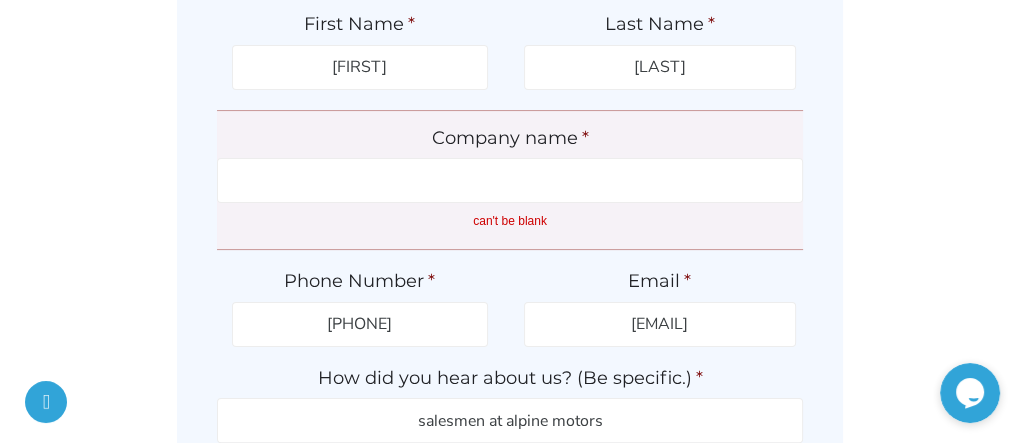 click on "Interested in Lending Mojo?
Fill out the form below and we'll be in touch soon!
There was a problem with your submission. Errors have been highlighted below.
First Name *" at bounding box center [510, 213] 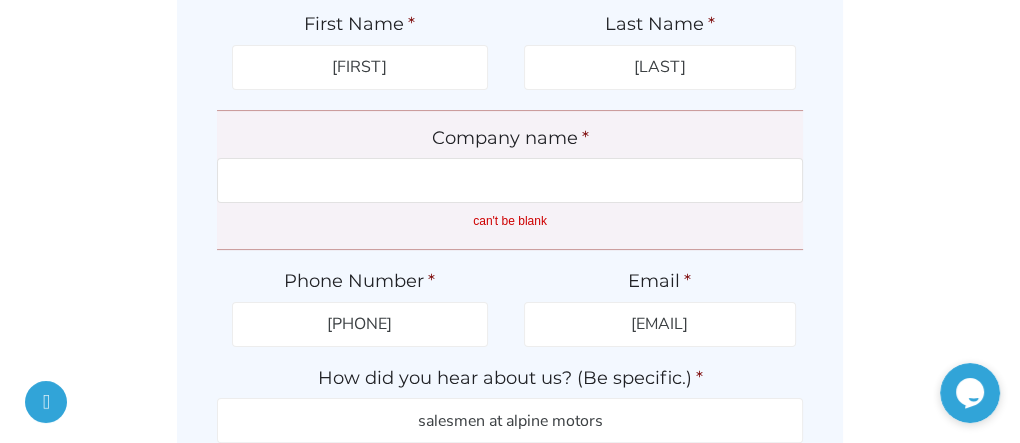 click on "Company name *" at bounding box center [510, 180] 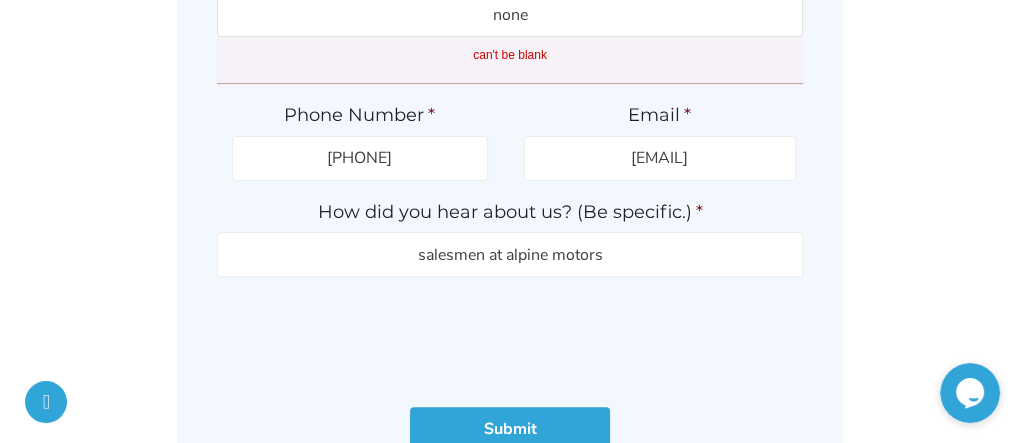 scroll, scrollTop: 600, scrollLeft: 0, axis: vertical 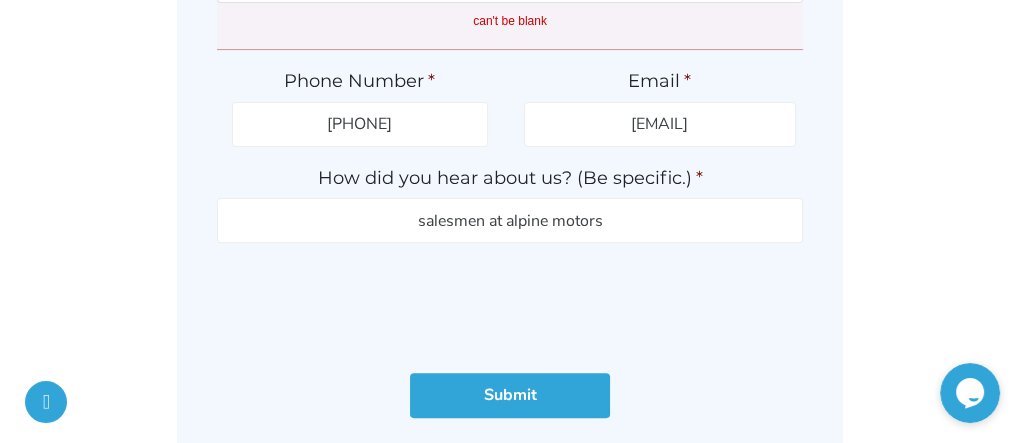 type on "none" 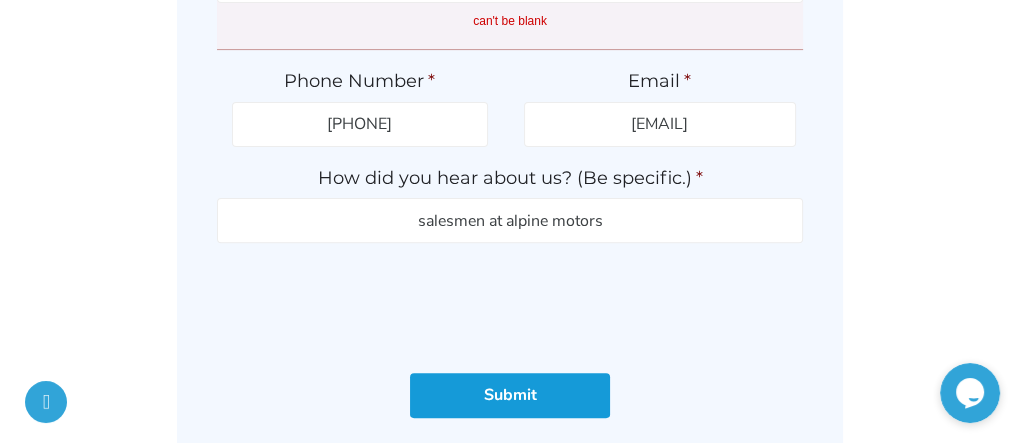 click on "Submit" at bounding box center (510, 395) 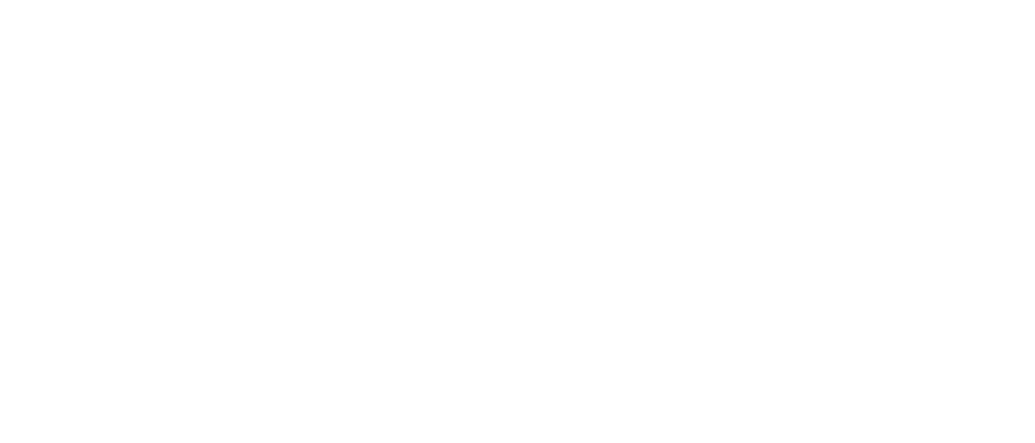 scroll, scrollTop: 0, scrollLeft: 0, axis: both 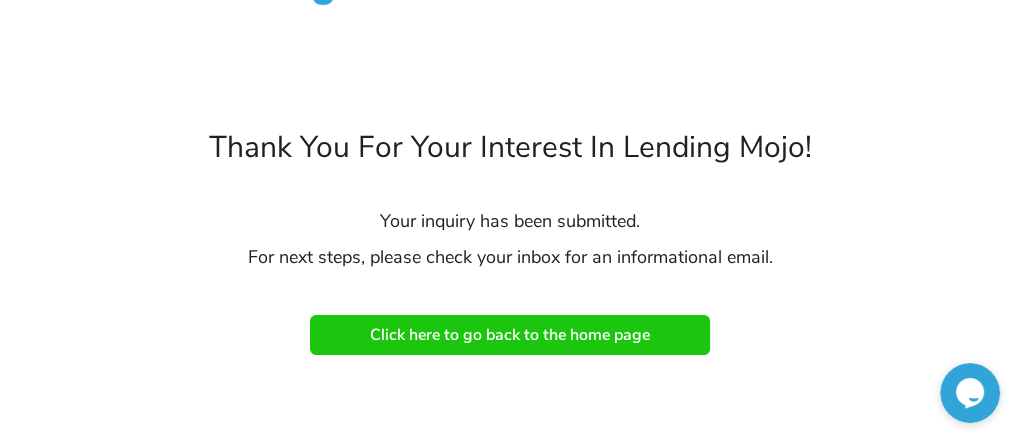 click on "Click here to go back to the home page" at bounding box center (510, 335) 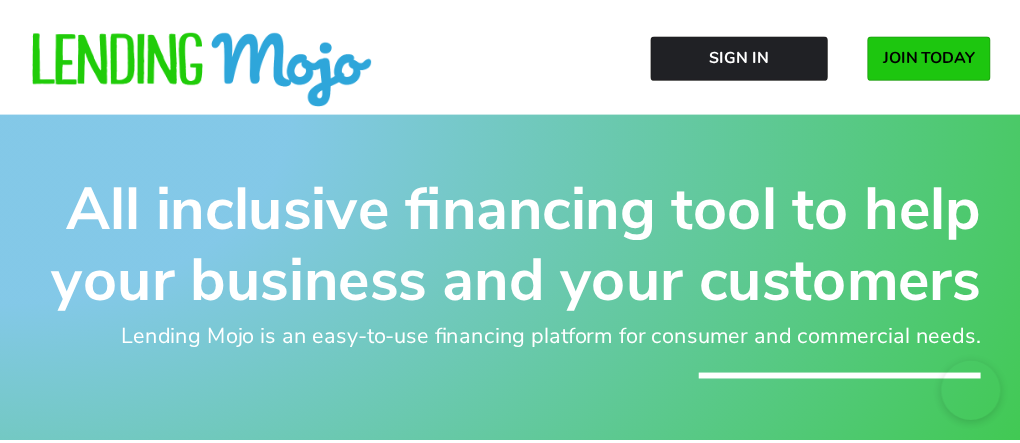 scroll, scrollTop: 0, scrollLeft: 0, axis: both 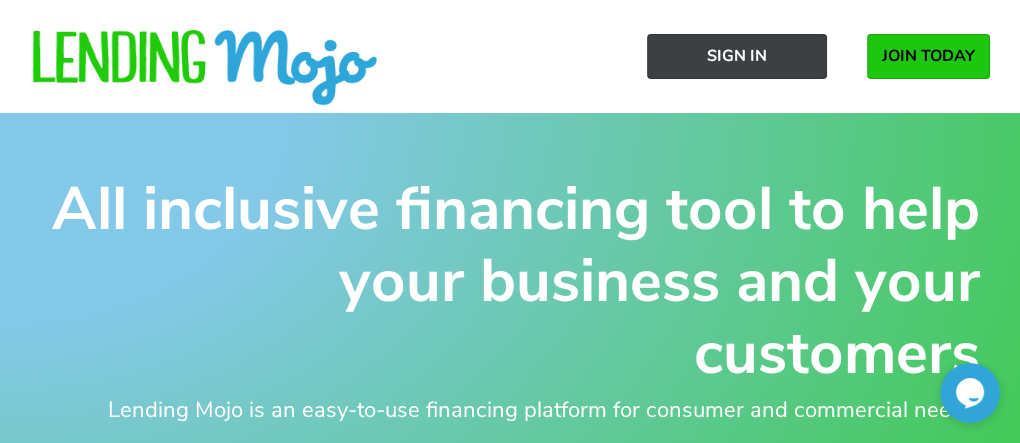 click on "Sign In" at bounding box center [737, 56] 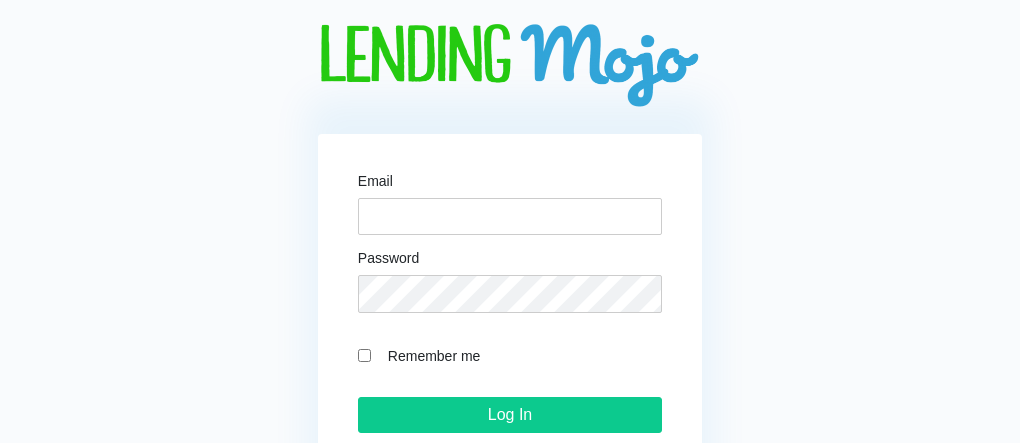 scroll, scrollTop: 0, scrollLeft: 0, axis: both 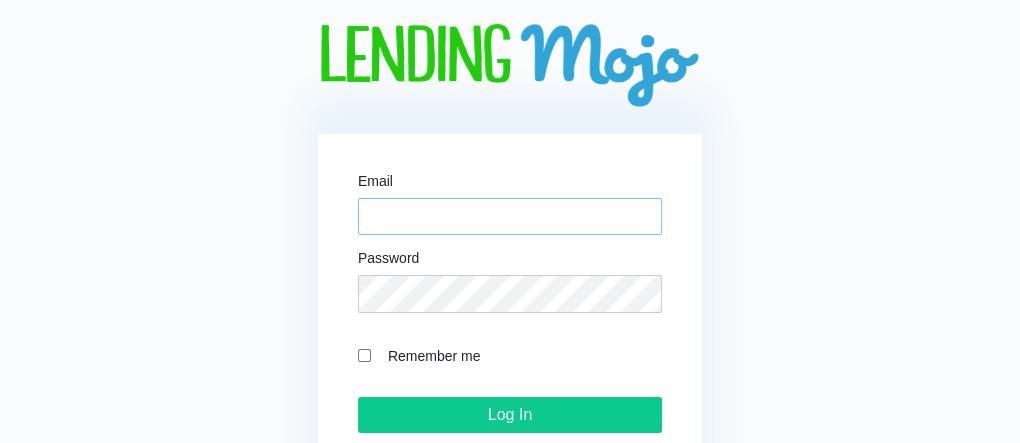 click on "Email" at bounding box center (510, 217) 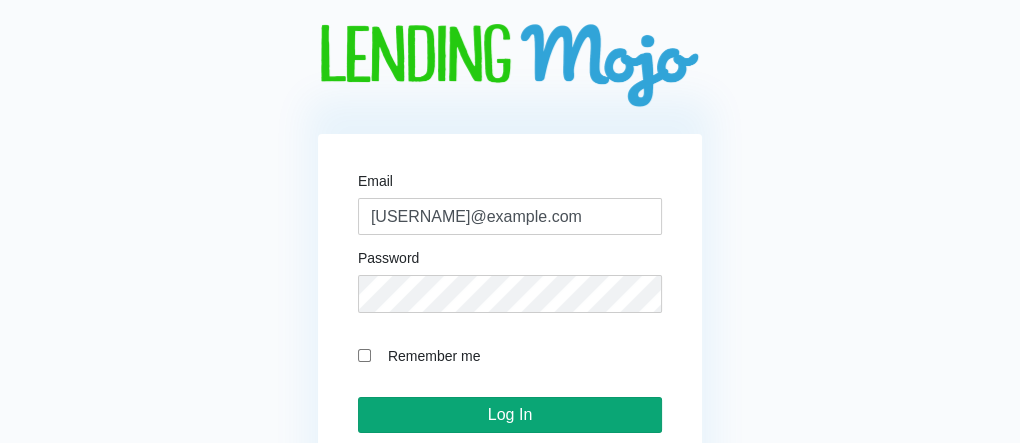click on "Log In" at bounding box center (510, 415) 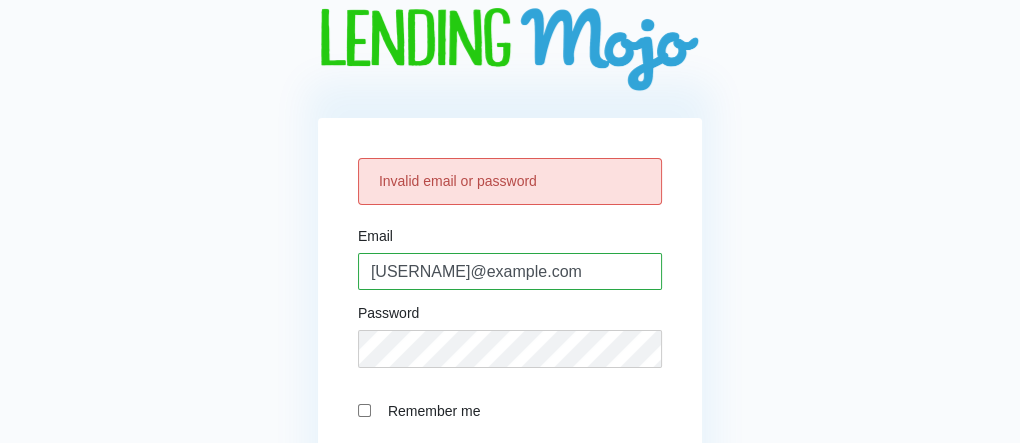 scroll, scrollTop: 0, scrollLeft: 0, axis: both 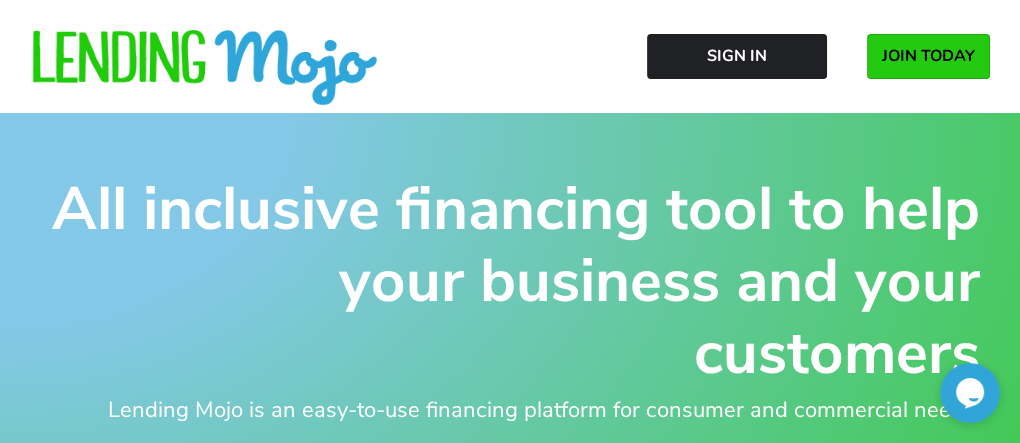 click on "JOIN TODAY" at bounding box center [928, 56] 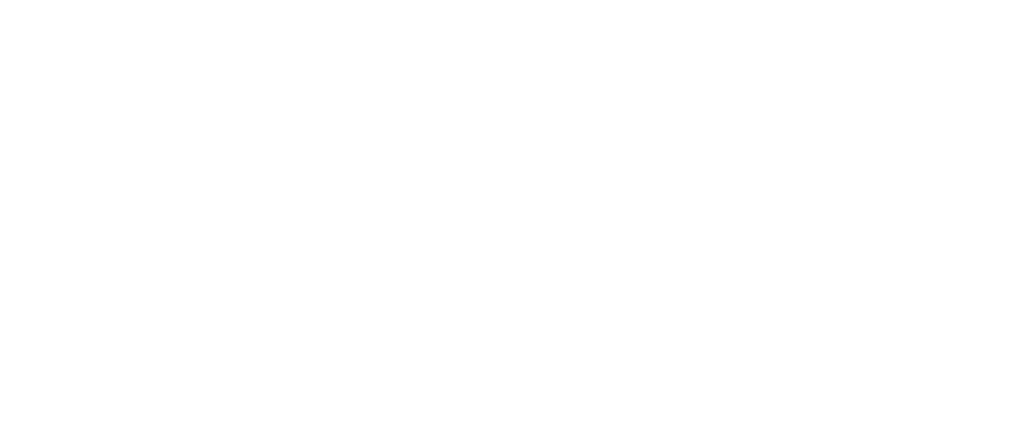 scroll, scrollTop: 0, scrollLeft: 0, axis: both 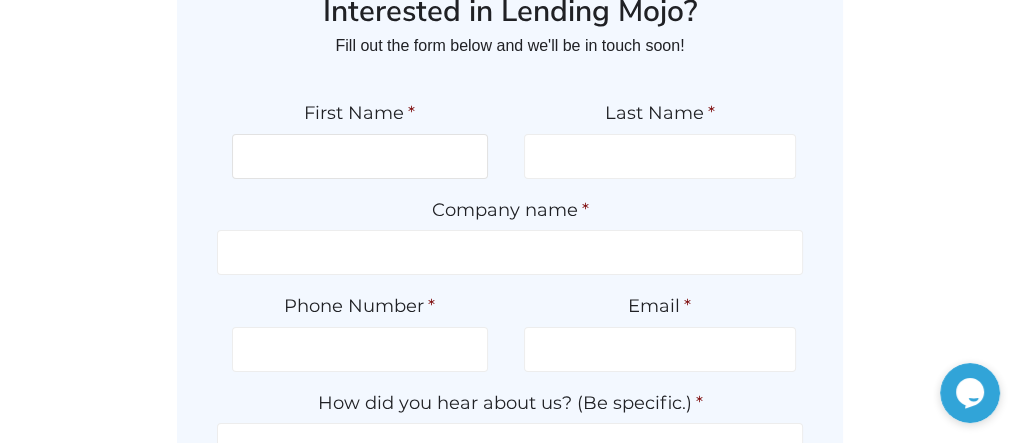 click on "First Name *" at bounding box center [360, 156] 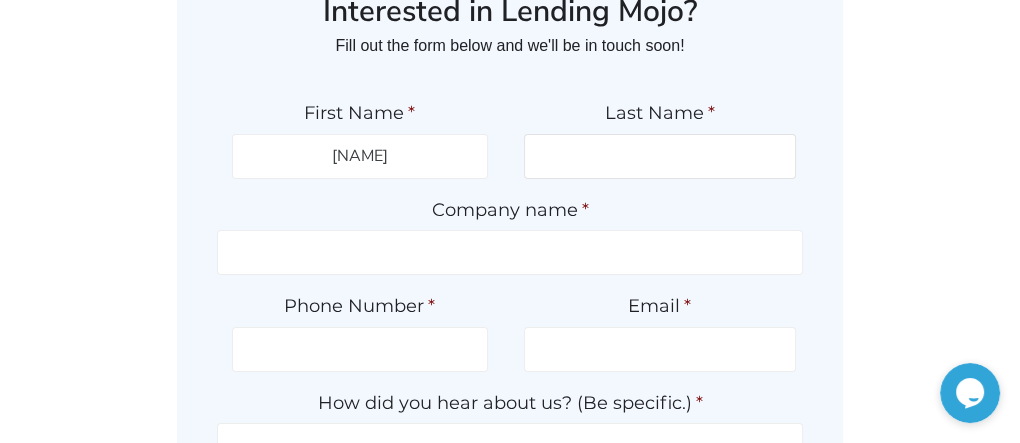 type on "kissel" 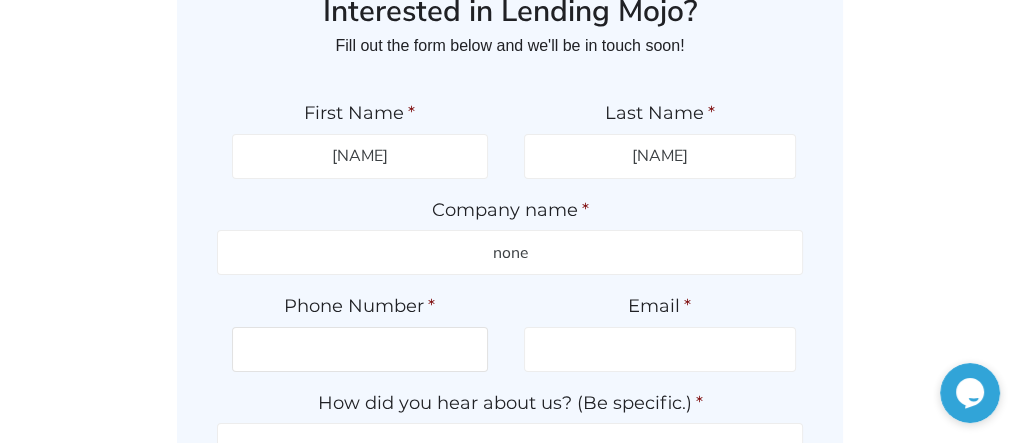 type on "5185029786" 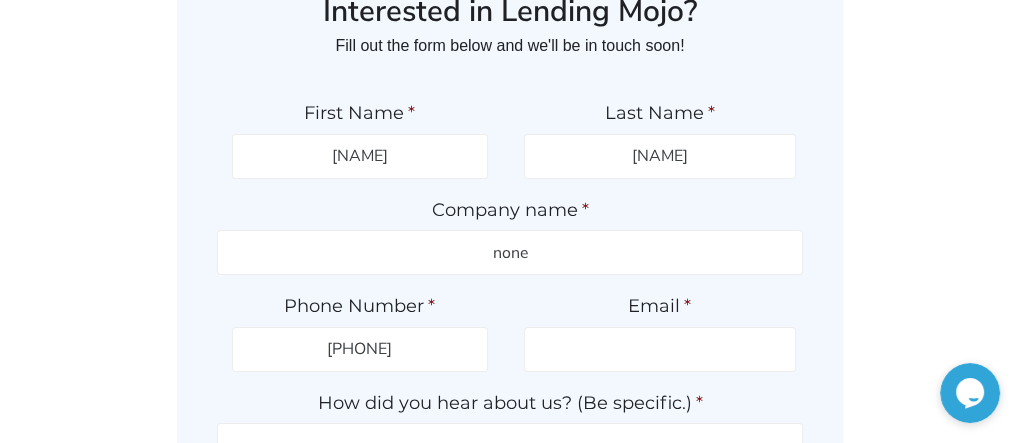 type on "[EMAIL]" 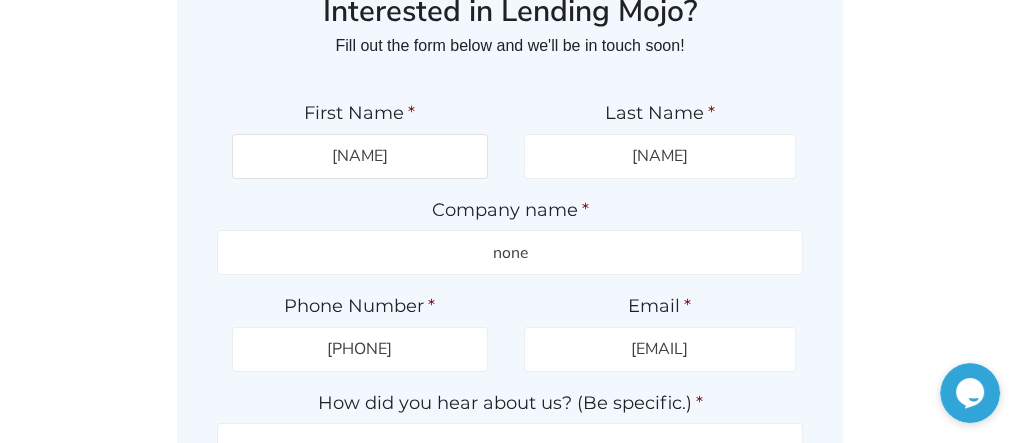type on "(518) 502-9786" 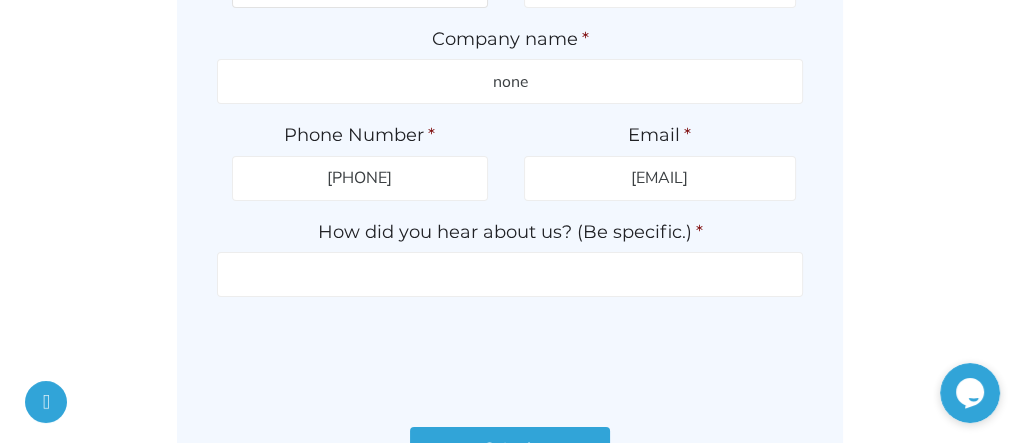 scroll, scrollTop: 400, scrollLeft: 0, axis: vertical 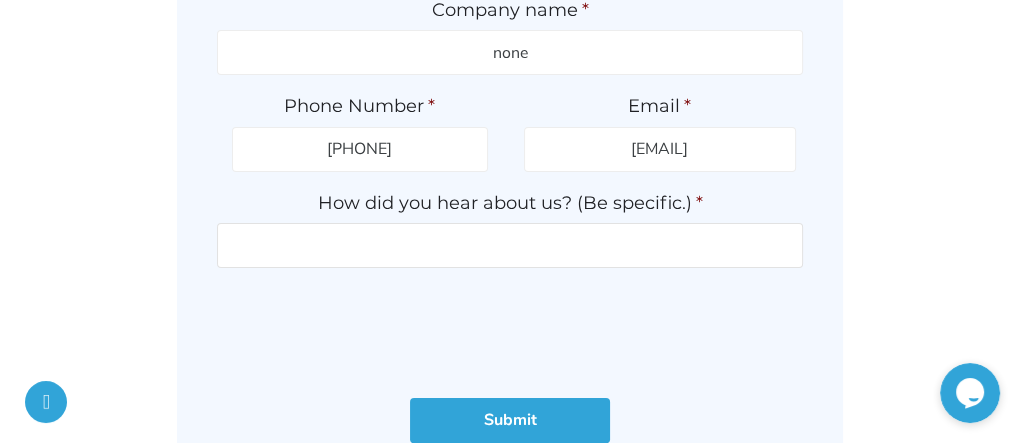 click on "How did you hear about us? (Be specific.) *" at bounding box center (510, 245) 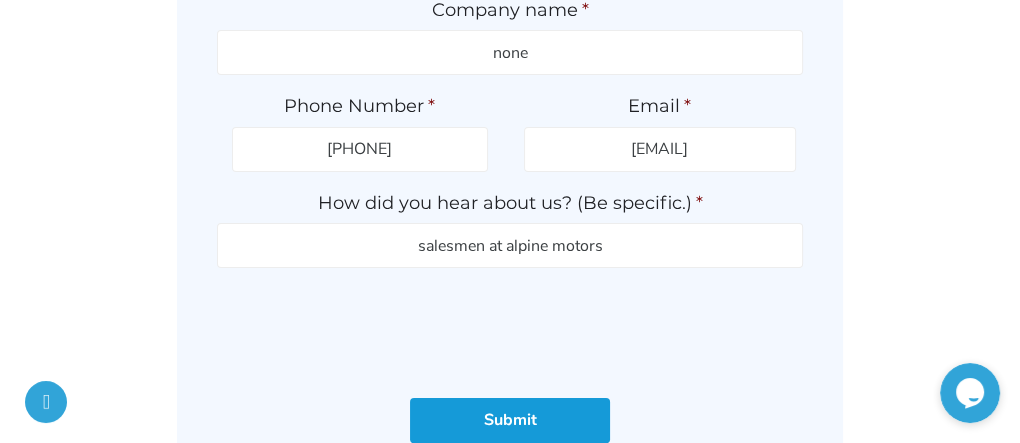 click on "Submit" at bounding box center [510, 420] 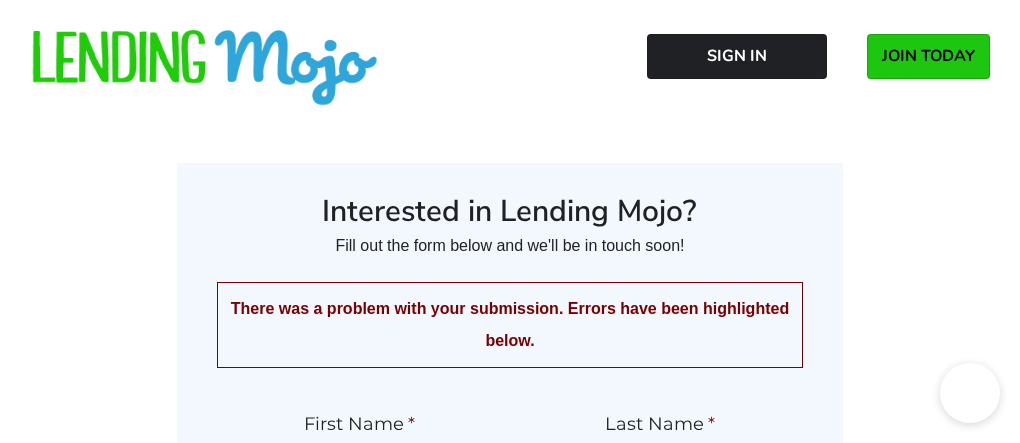 scroll, scrollTop: 0, scrollLeft: 0, axis: both 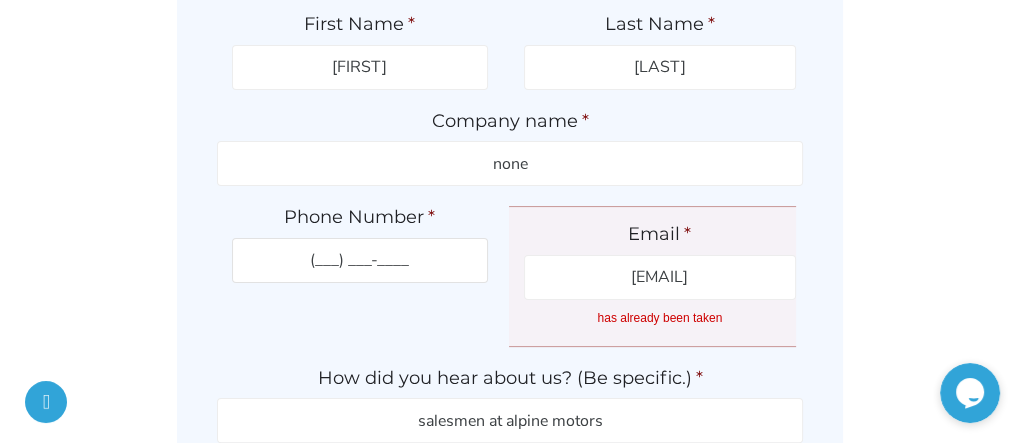 click on "(___) ___-____" at bounding box center (360, 260) 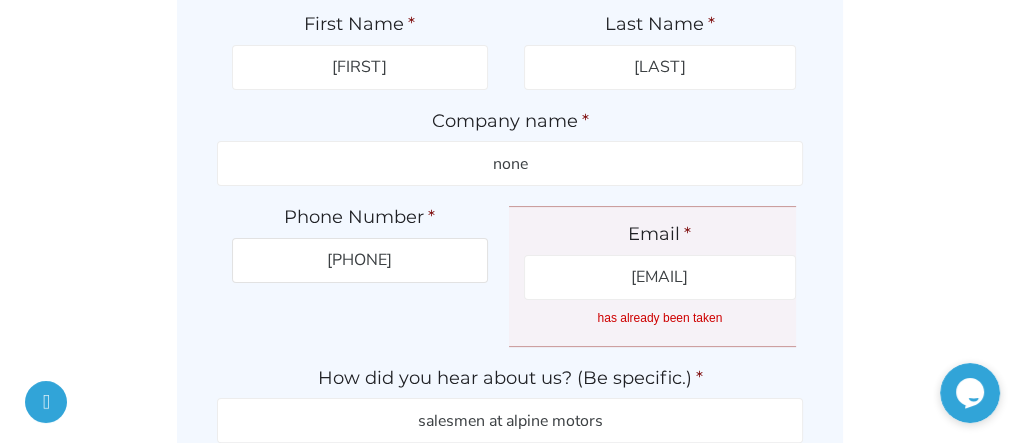 type on "[PHONE]" 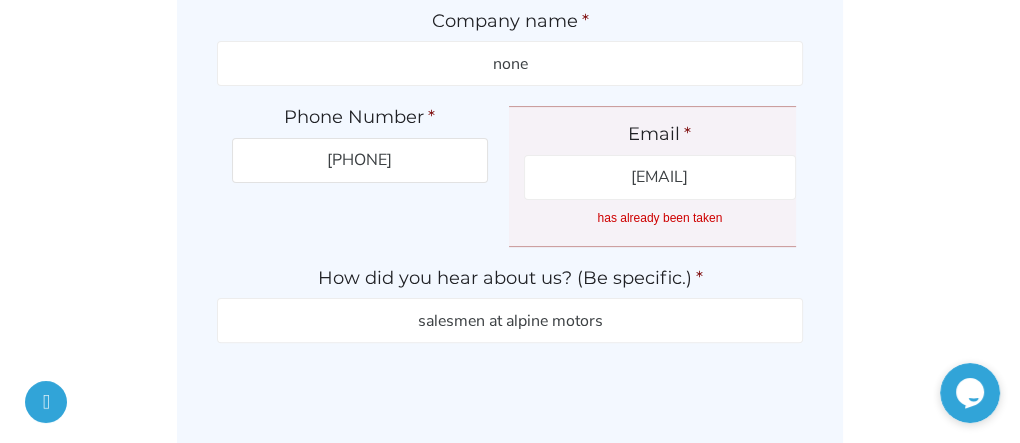 scroll, scrollTop: 600, scrollLeft: 0, axis: vertical 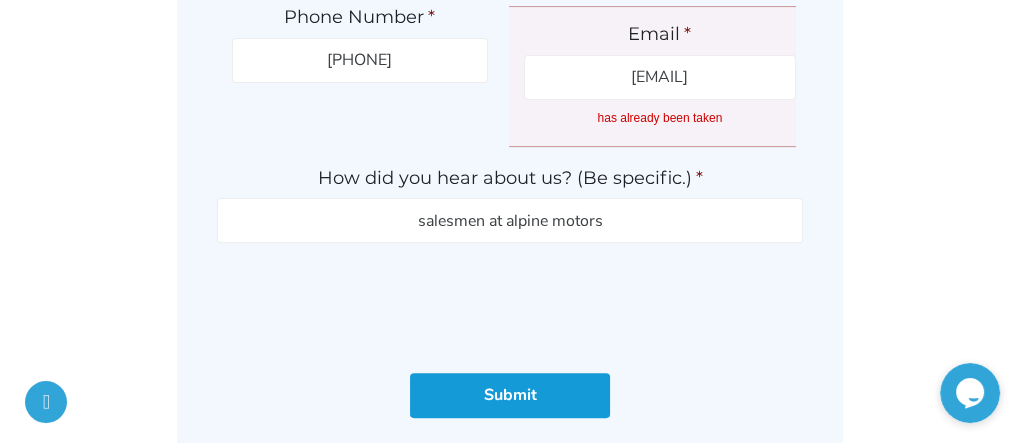 click on "Submit" at bounding box center (510, 395) 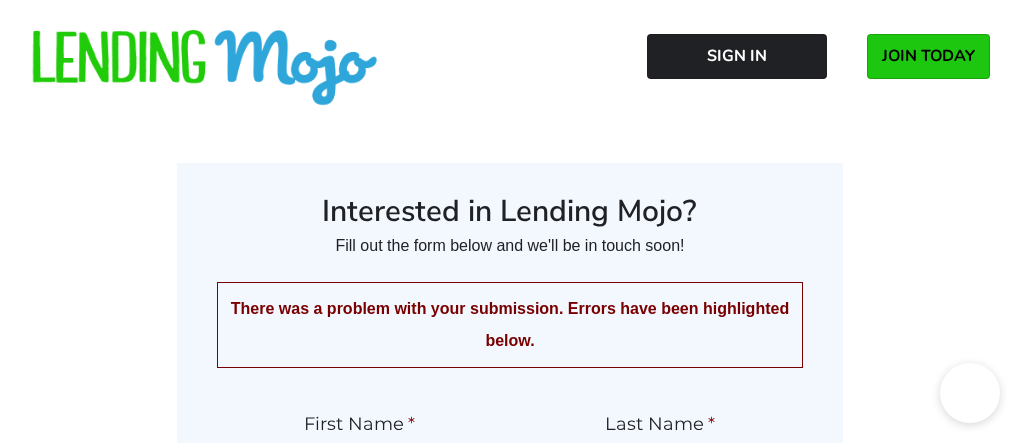 scroll, scrollTop: 0, scrollLeft: 0, axis: both 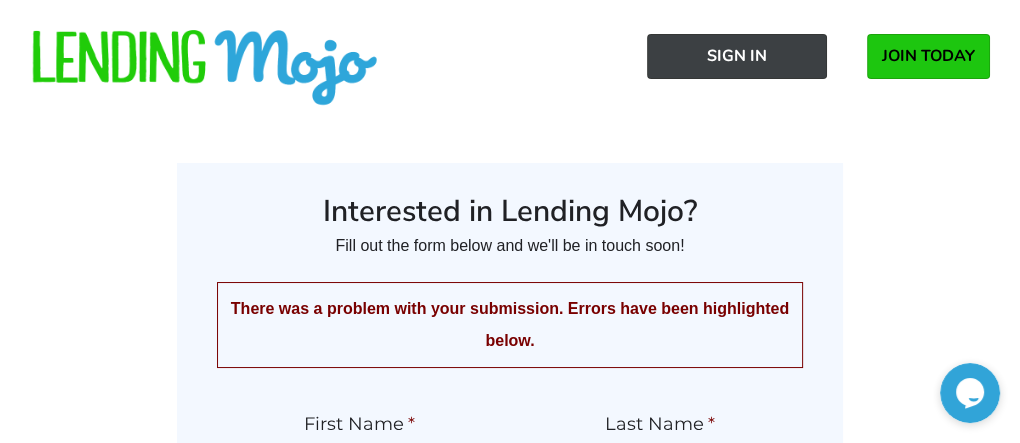 click on "Sign In" at bounding box center (737, 56) 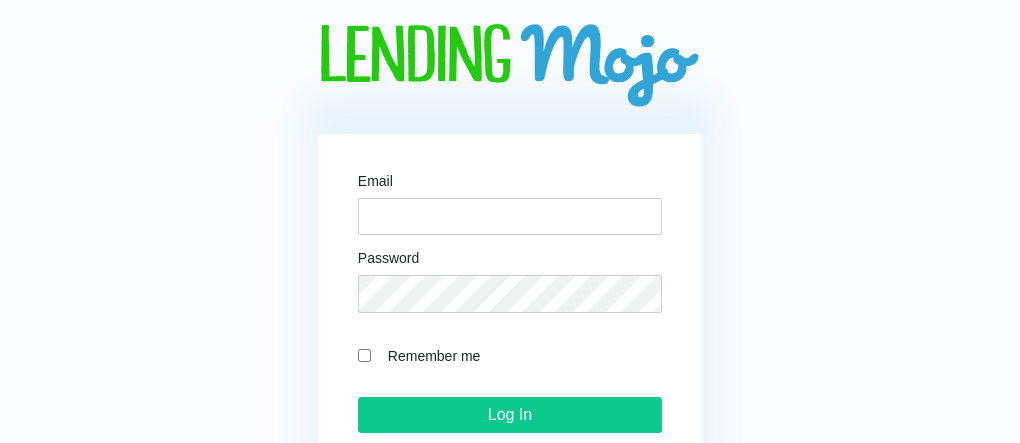 scroll, scrollTop: 0, scrollLeft: 0, axis: both 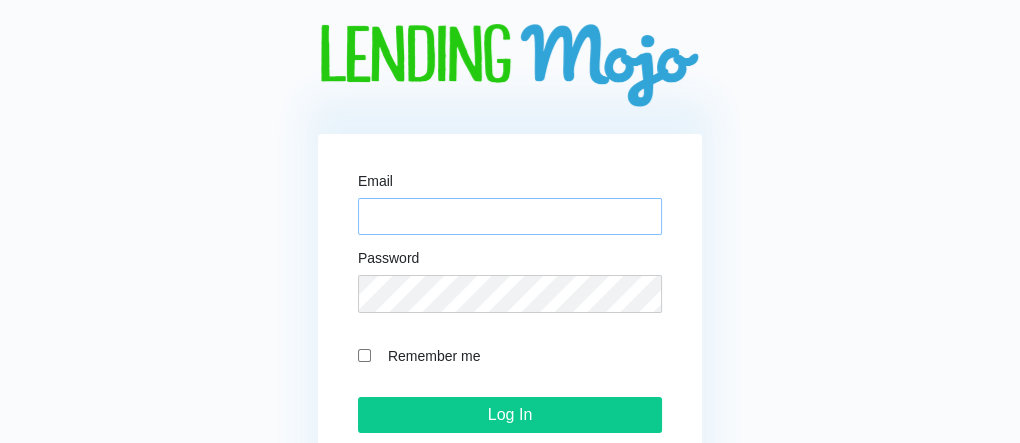 click on "Email" at bounding box center (510, 217) 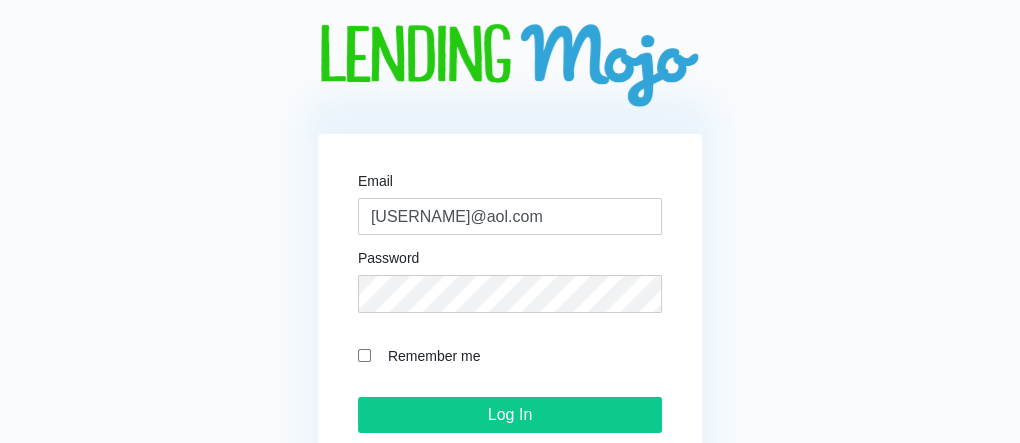 click on "Remember me" at bounding box center (364, 355) 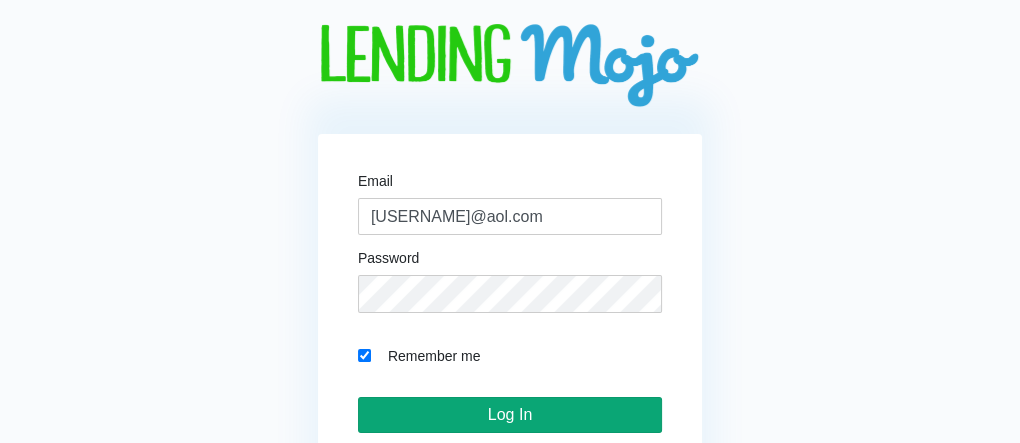 click on "Log In" at bounding box center [510, 415] 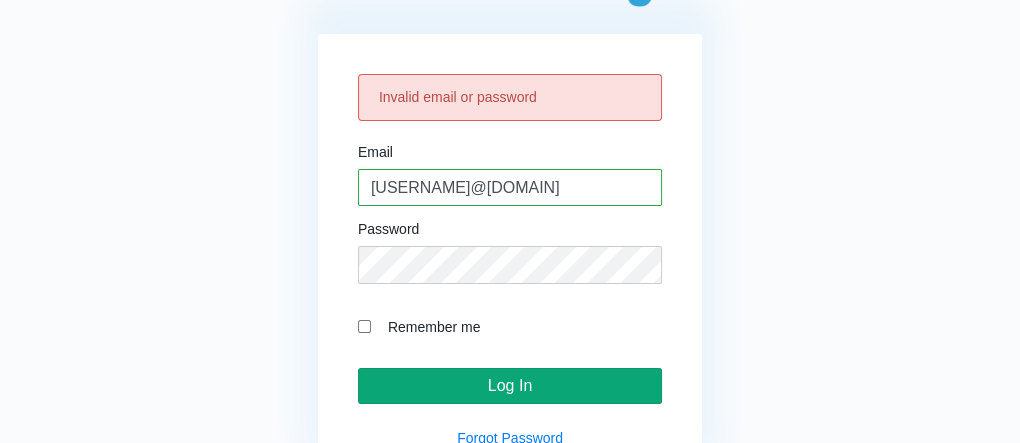 scroll, scrollTop: 154, scrollLeft: 0, axis: vertical 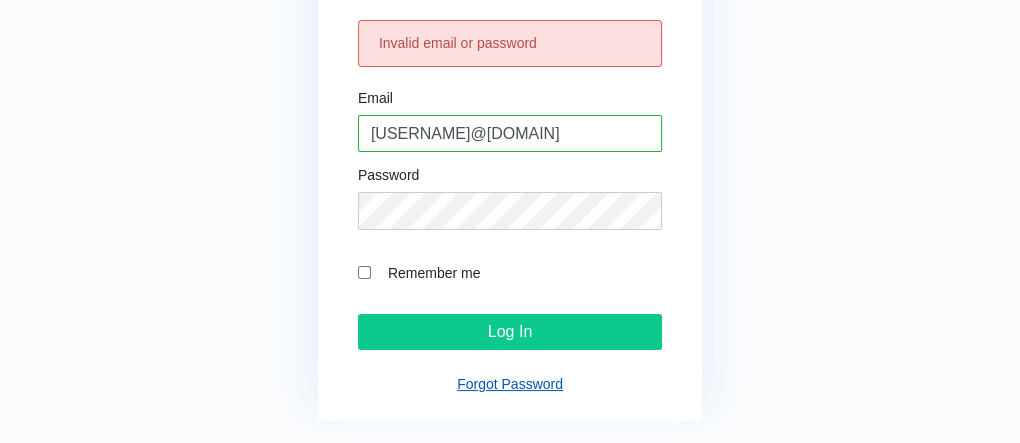 click on "Forgot Password" at bounding box center (510, 384) 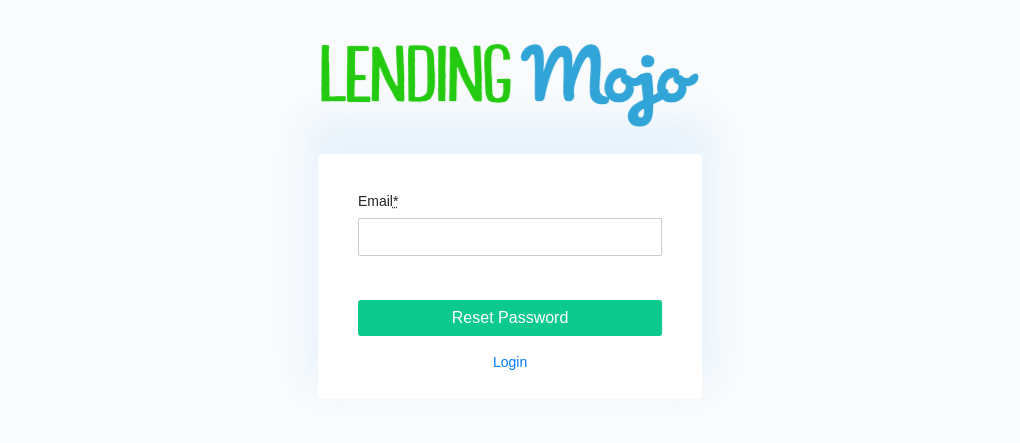 scroll, scrollTop: 0, scrollLeft: 0, axis: both 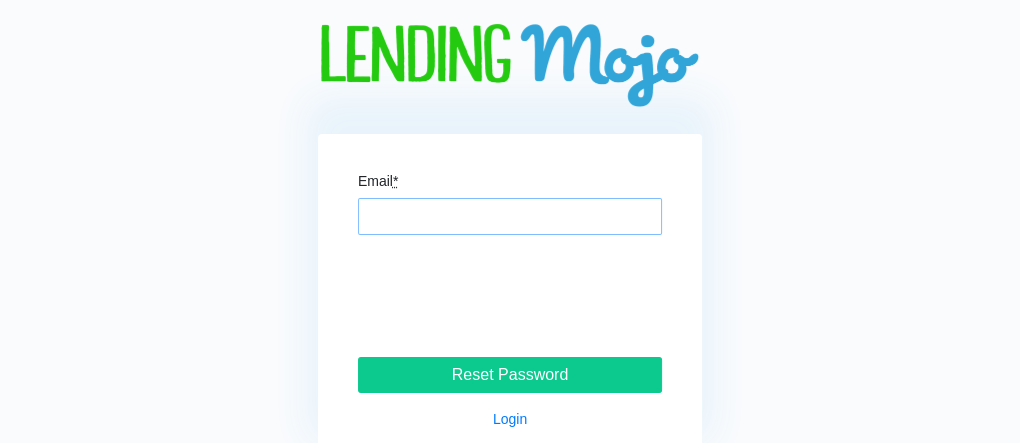 click on "Email  *" at bounding box center (510, 217) 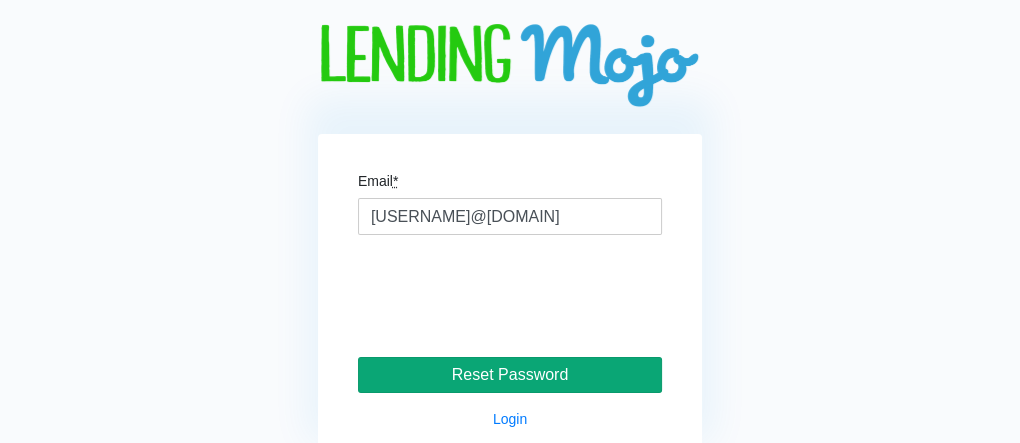 click on "Reset Password" at bounding box center [510, 375] 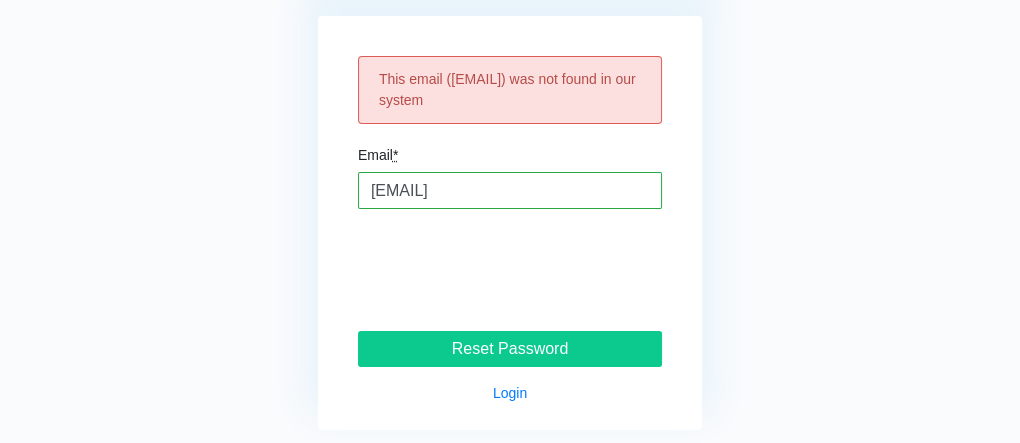 scroll, scrollTop: 128, scrollLeft: 0, axis: vertical 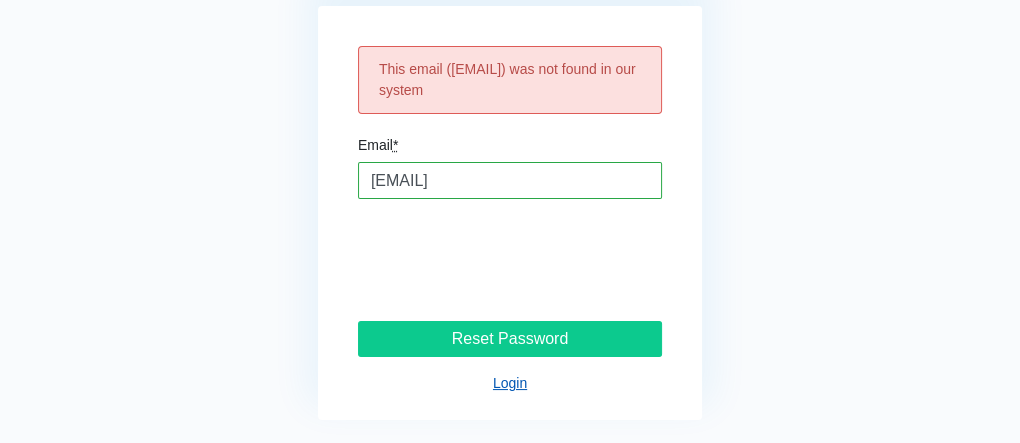 click on "Login" at bounding box center [510, 383] 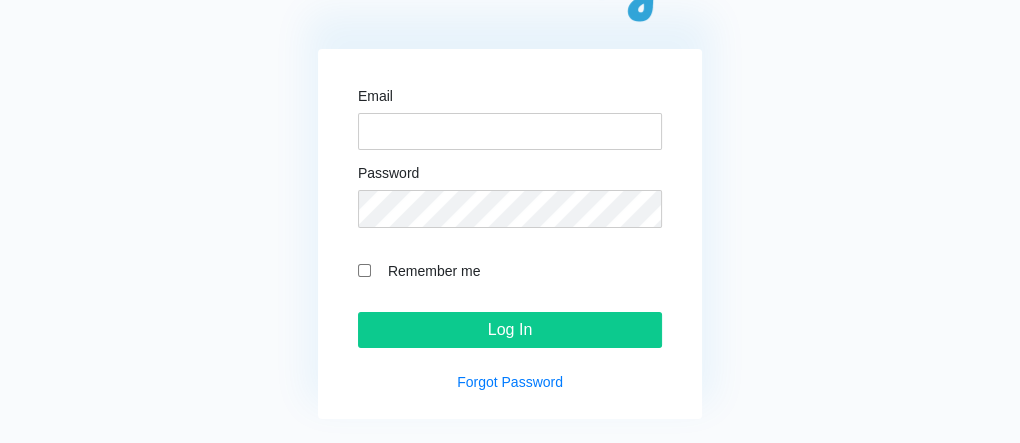 scroll, scrollTop: 0, scrollLeft: 0, axis: both 